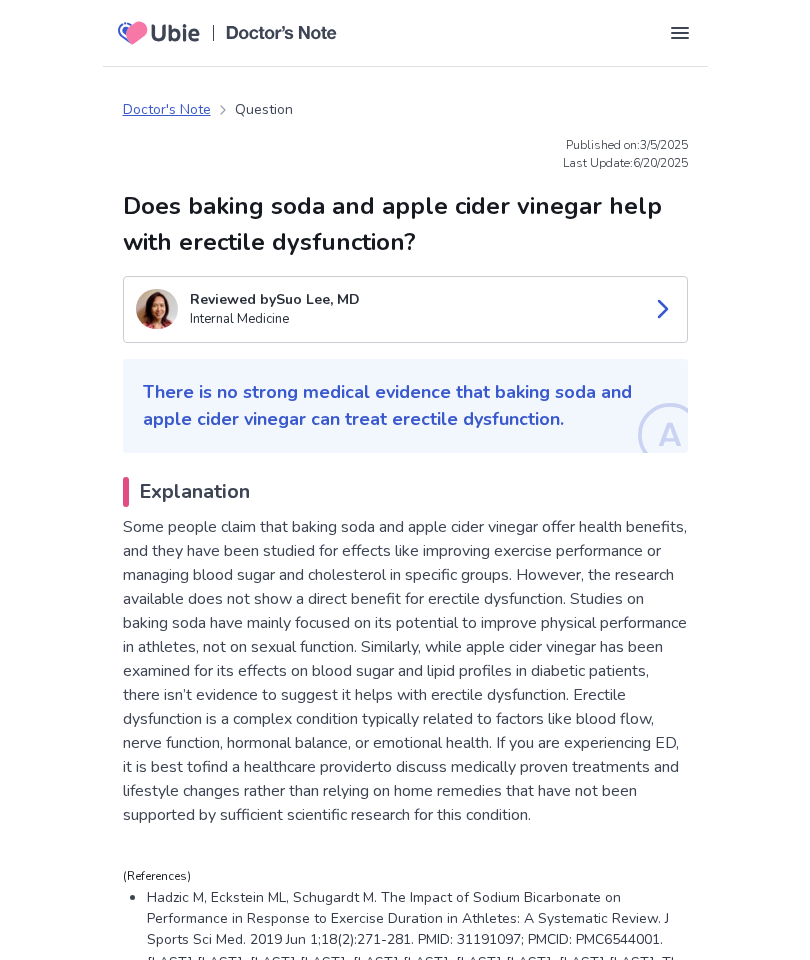 scroll, scrollTop: 0, scrollLeft: 0, axis: both 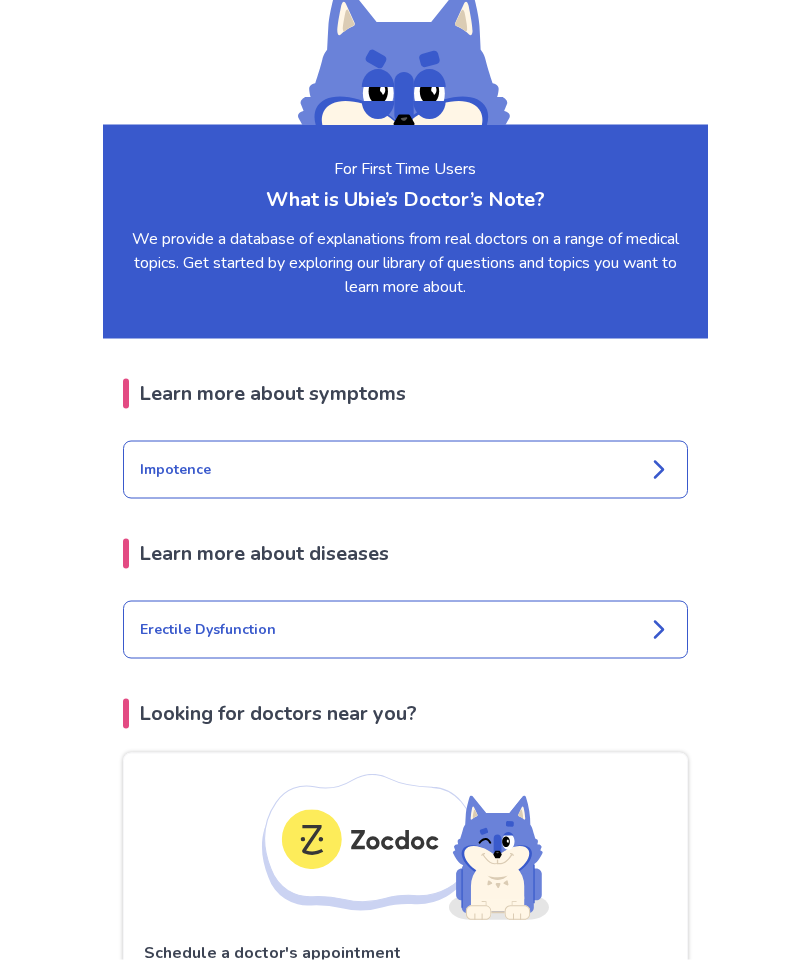 click on "Erectile Dysfunction" at bounding box center (405, 630) 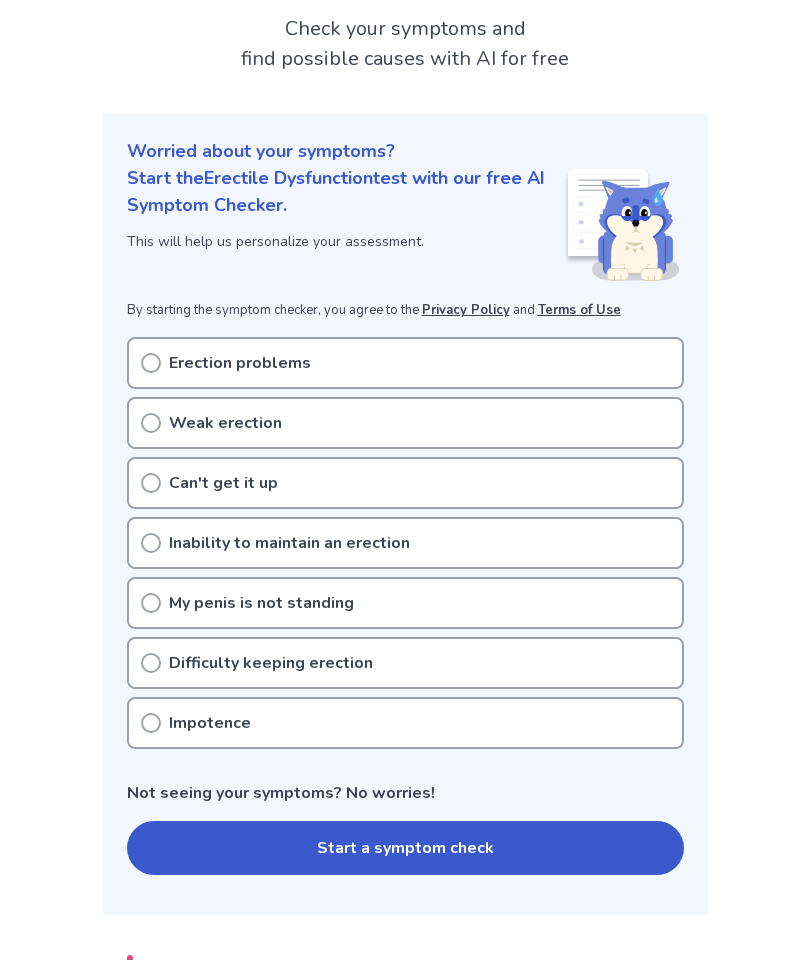 scroll, scrollTop: 86, scrollLeft: 0, axis: vertical 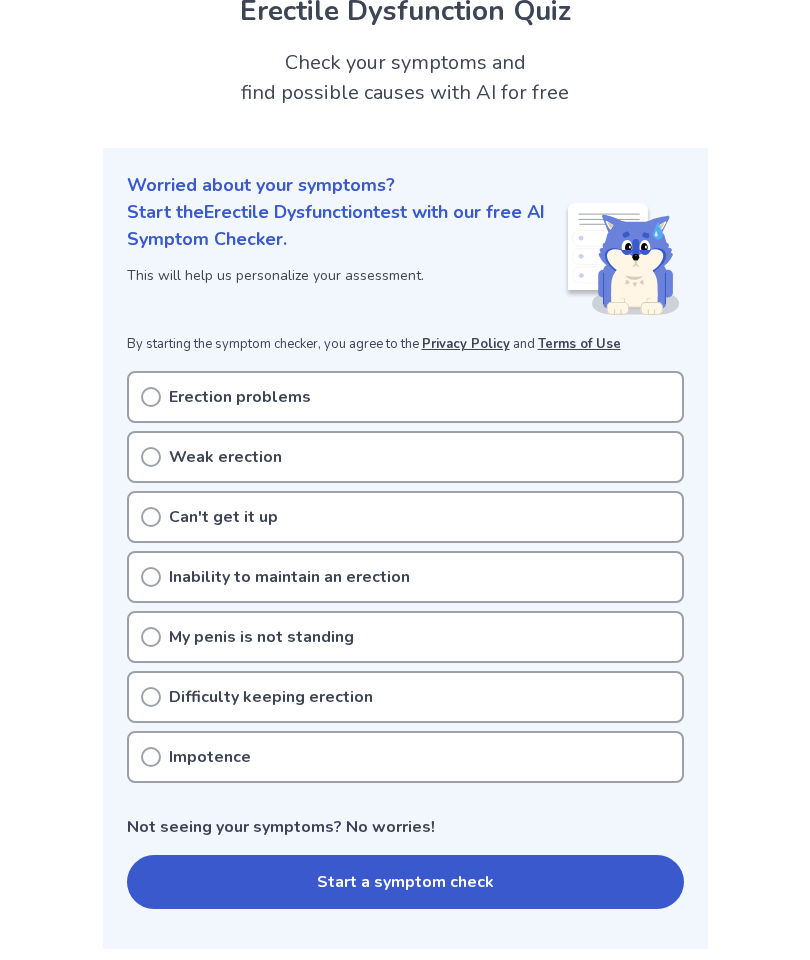 click 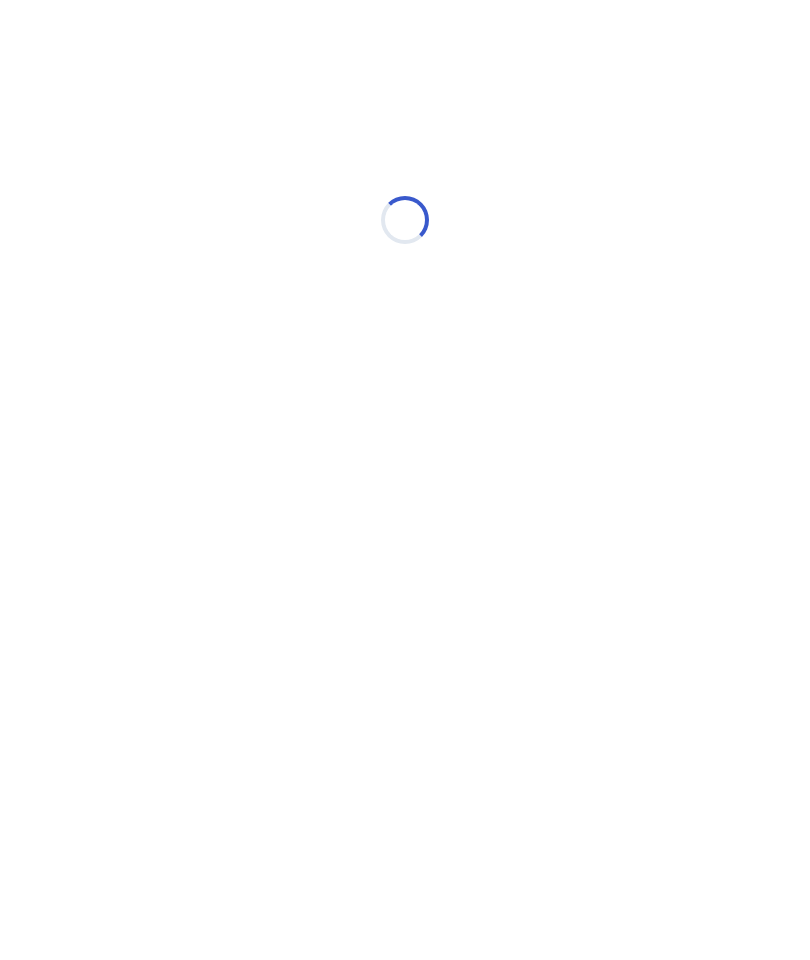 scroll, scrollTop: 0, scrollLeft: 0, axis: both 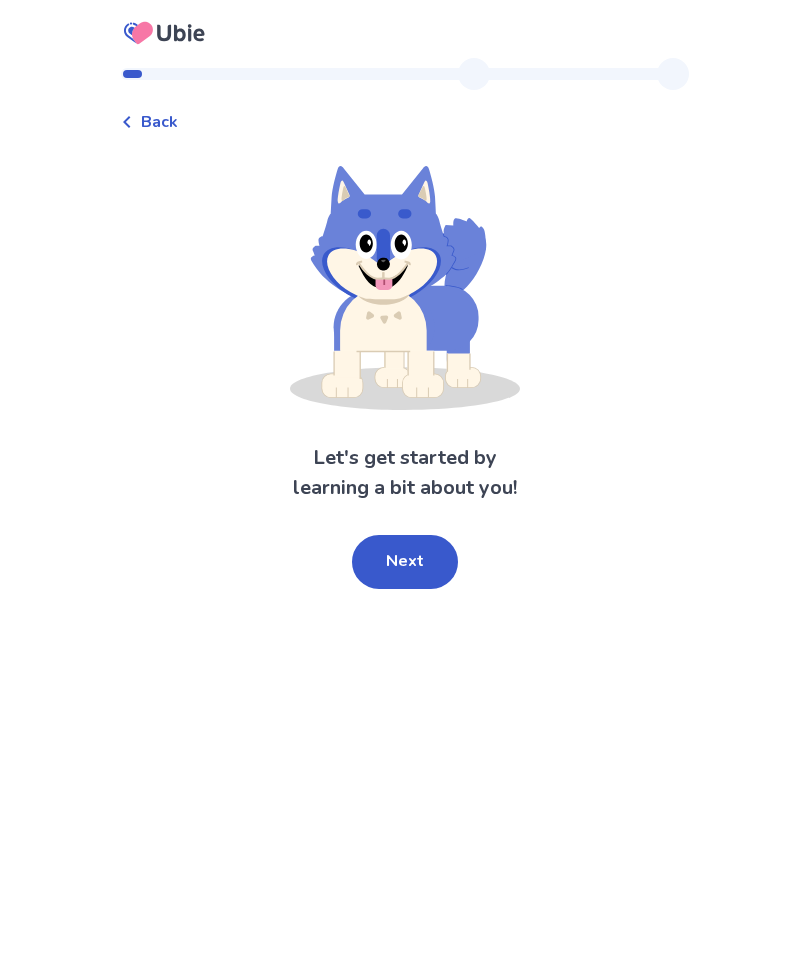 click on "Next" at bounding box center (405, 562) 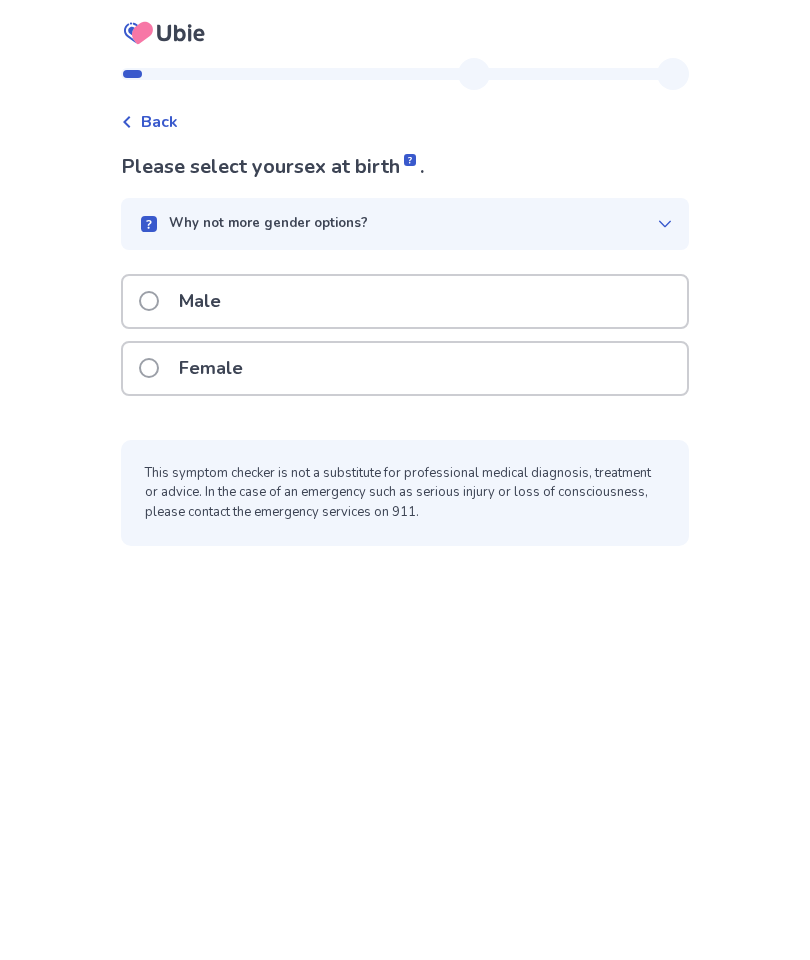 click at bounding box center (149, 301) 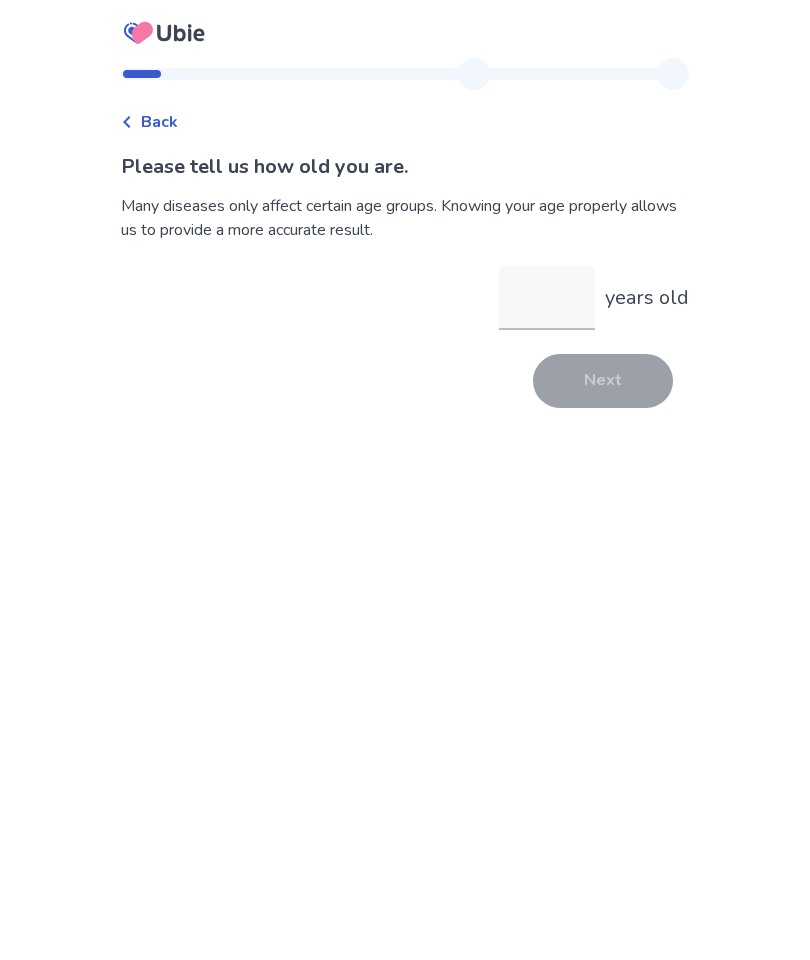 click on "years old" at bounding box center [547, 298] 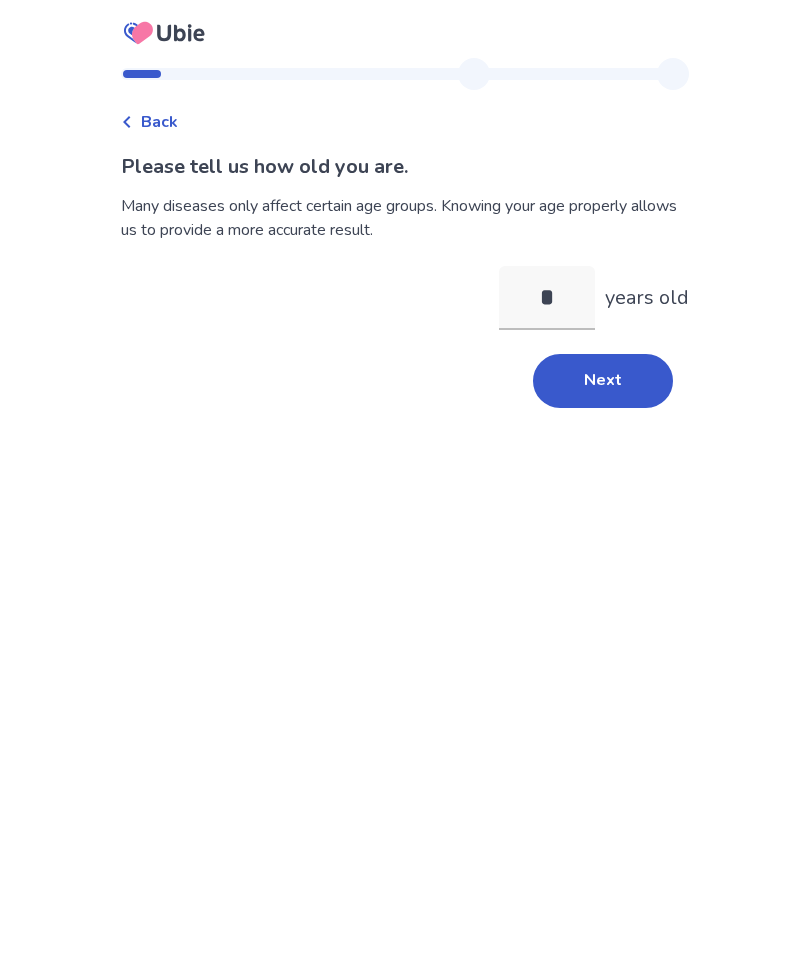 type on "**" 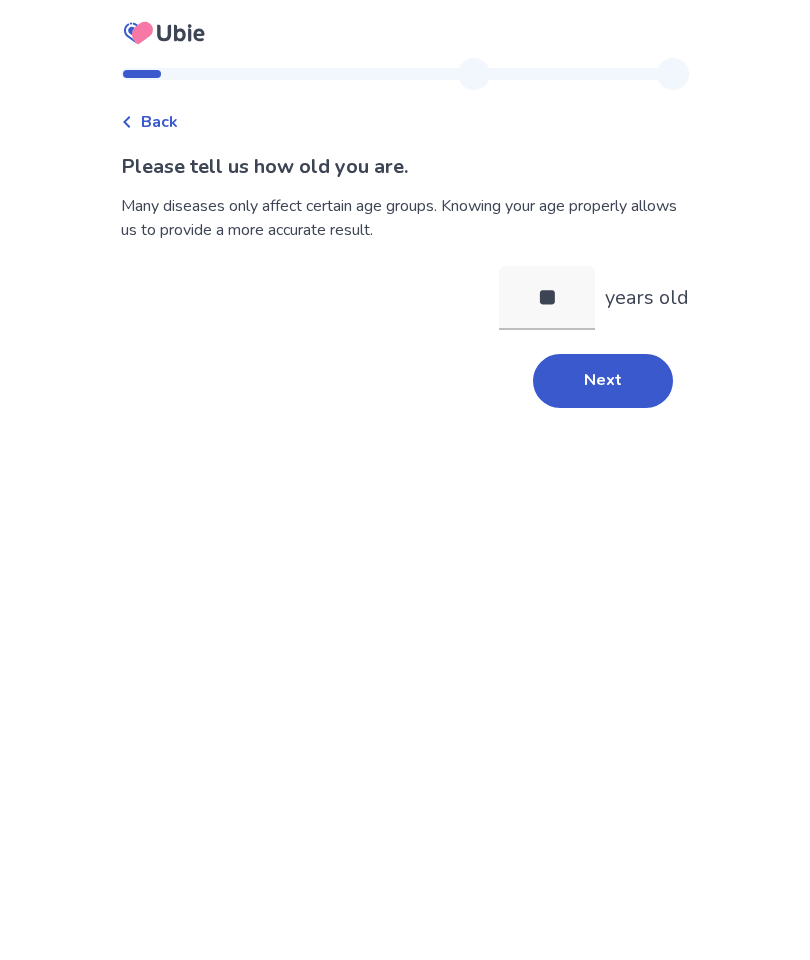 click on "Next" at bounding box center (603, 381) 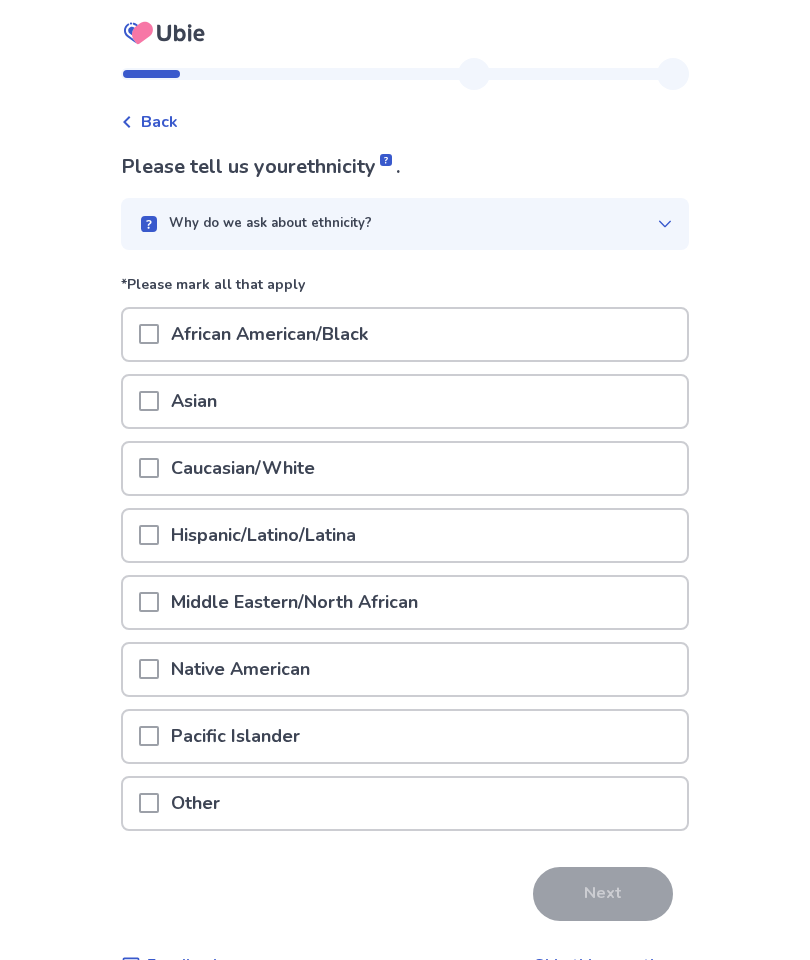 click at bounding box center (149, 334) 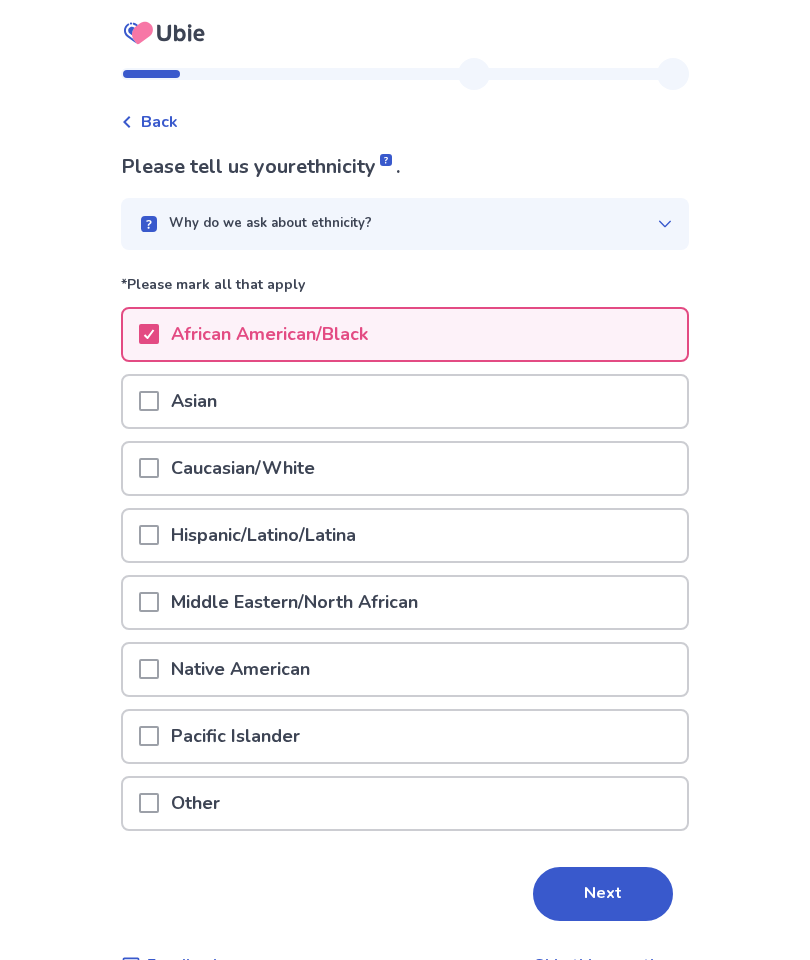 click on "Next" at bounding box center (603, 894) 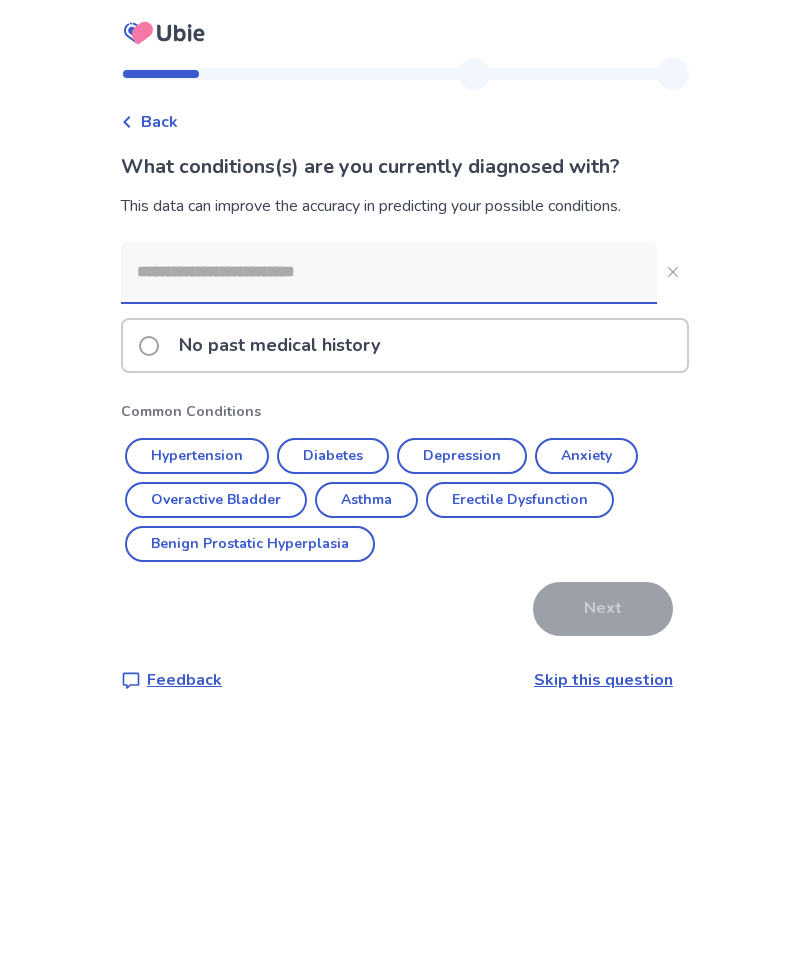 click at bounding box center [389, 272] 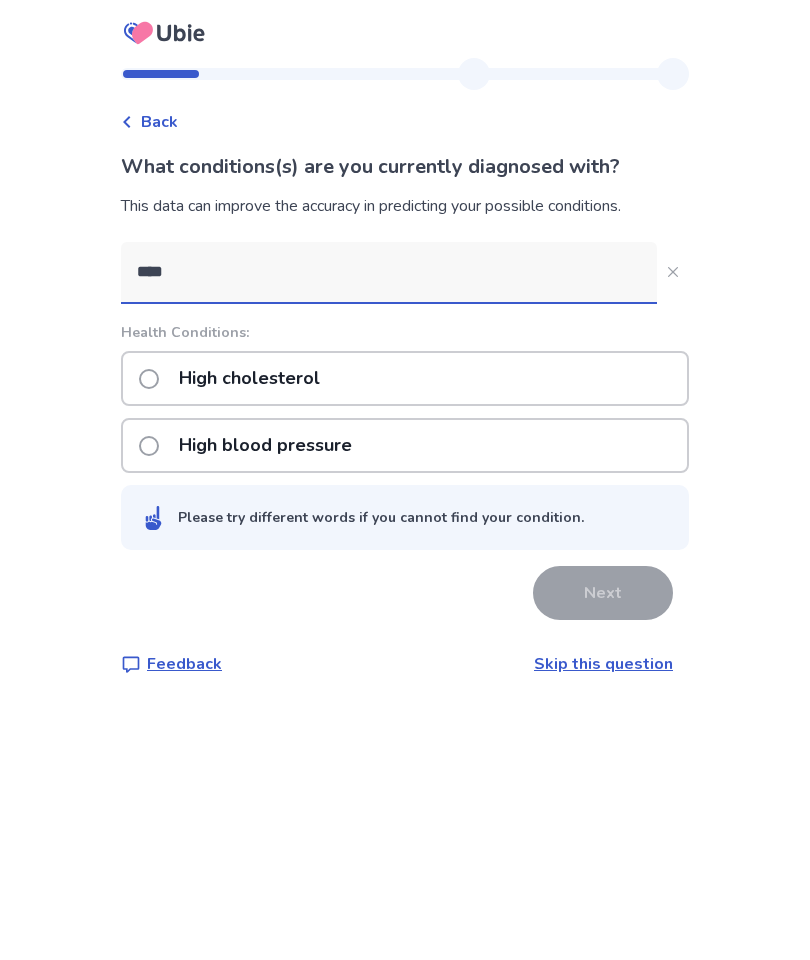 type on "****" 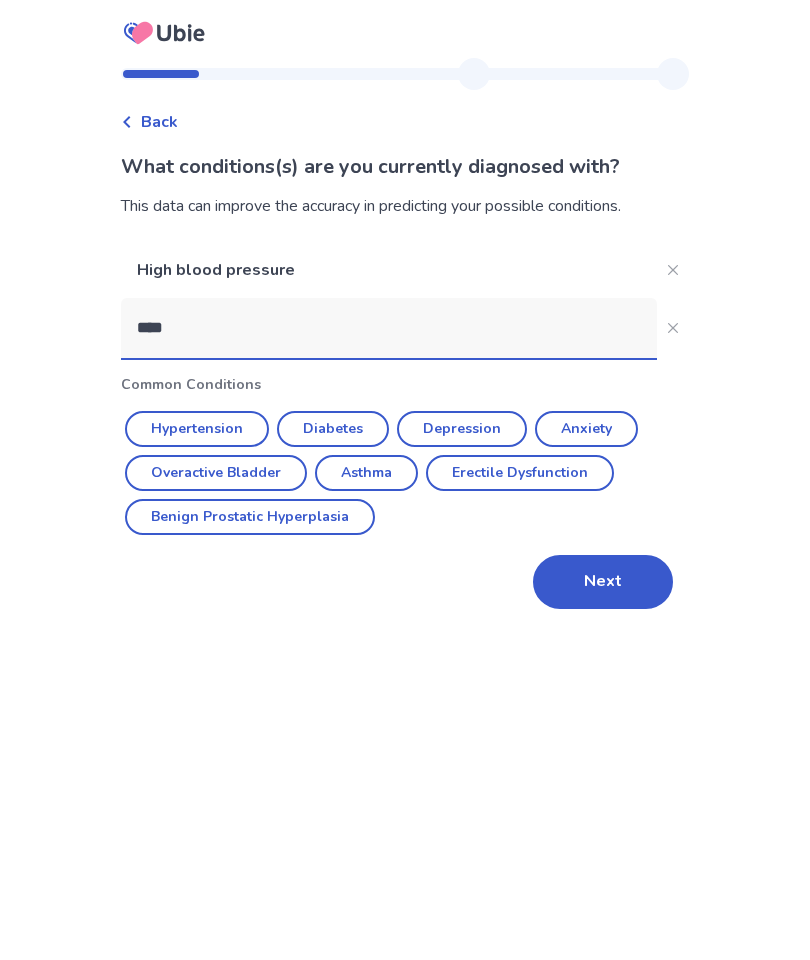 type 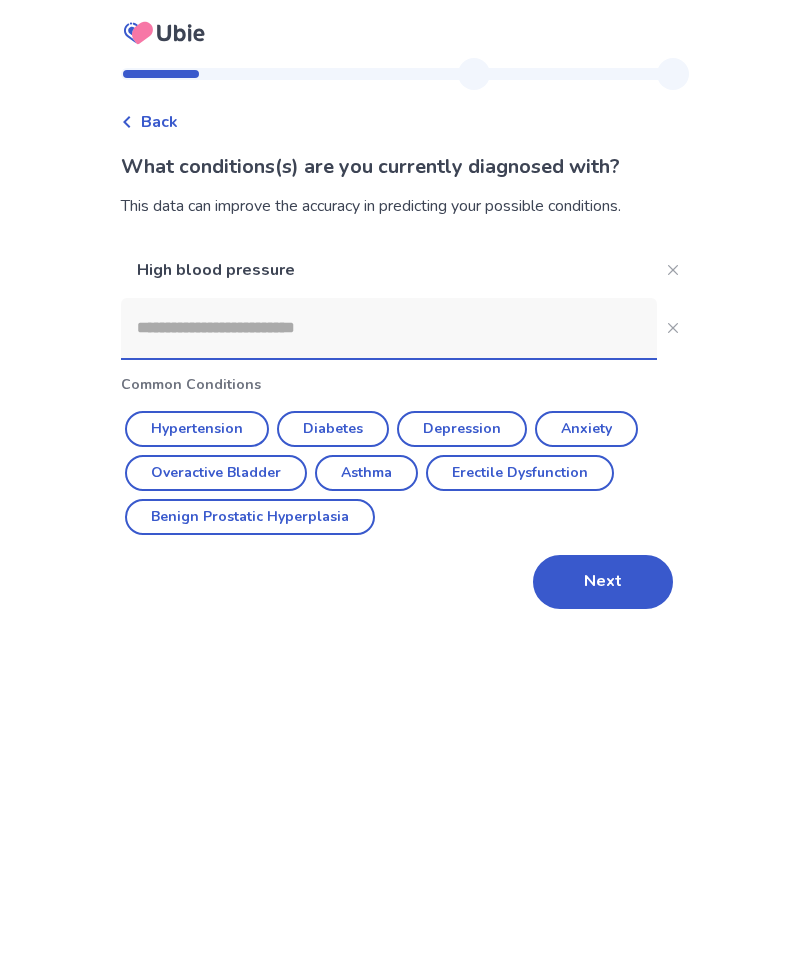 click on "Next" at bounding box center [603, 582] 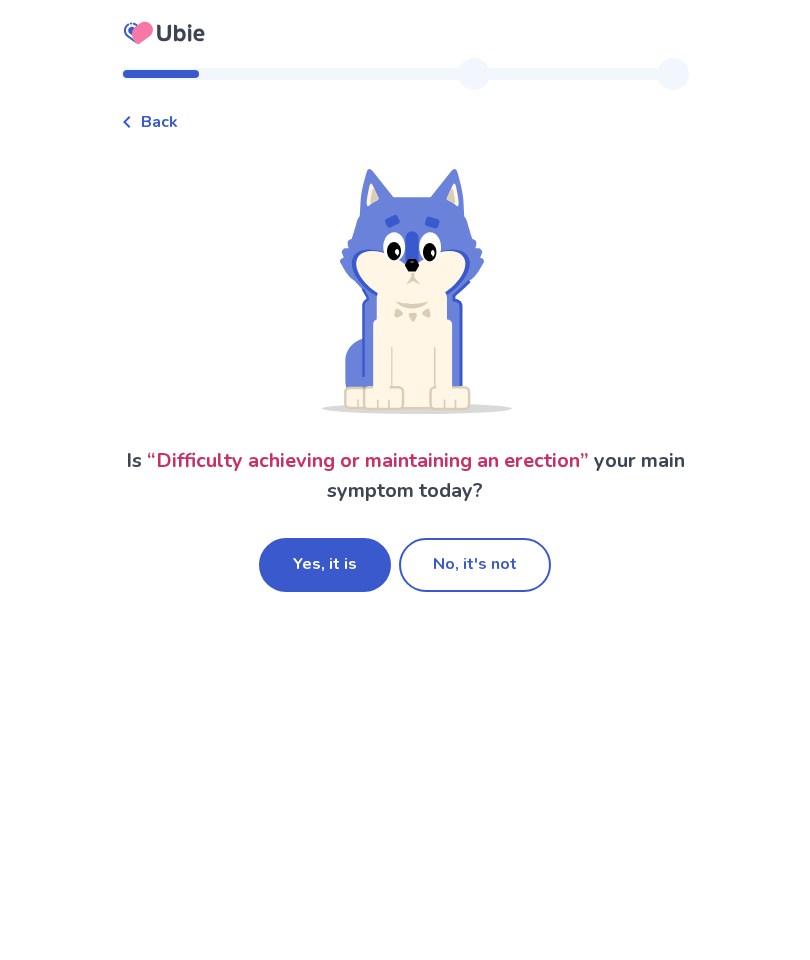 click on "Yes, it is" at bounding box center [325, 565] 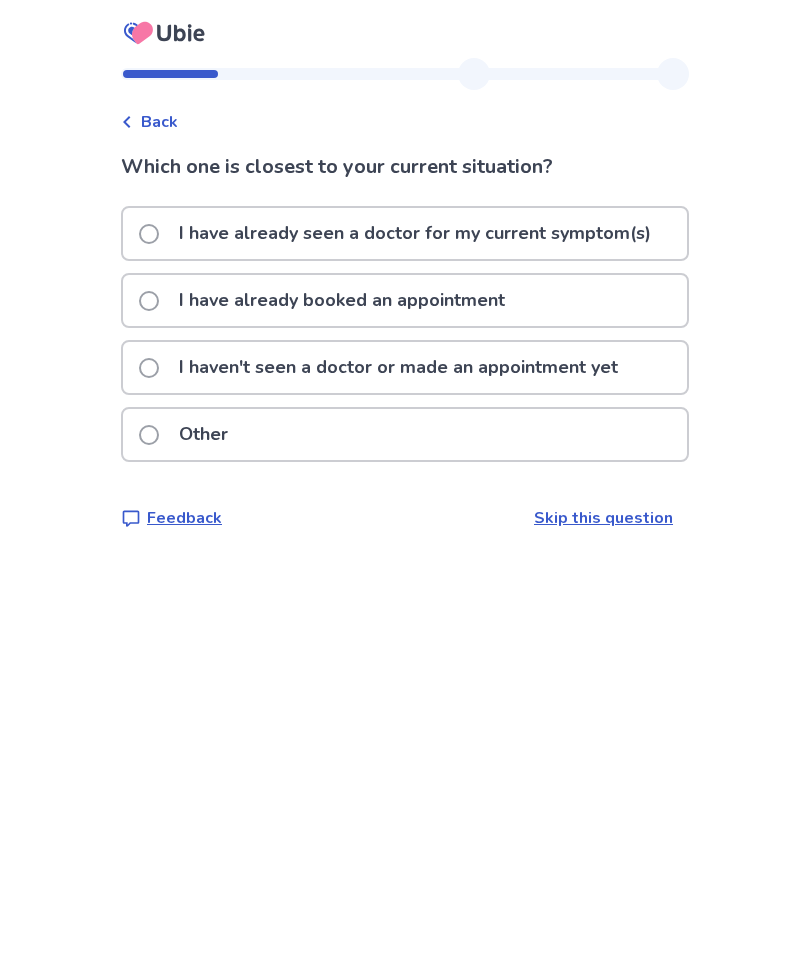 click at bounding box center [149, 368] 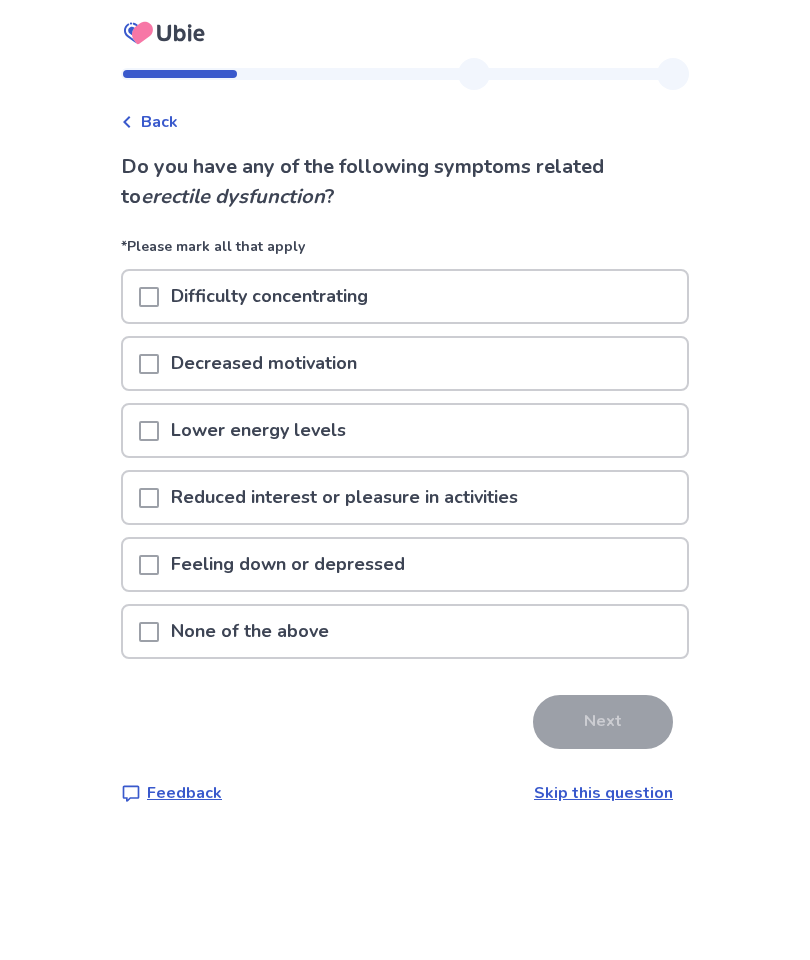 click at bounding box center [149, 632] 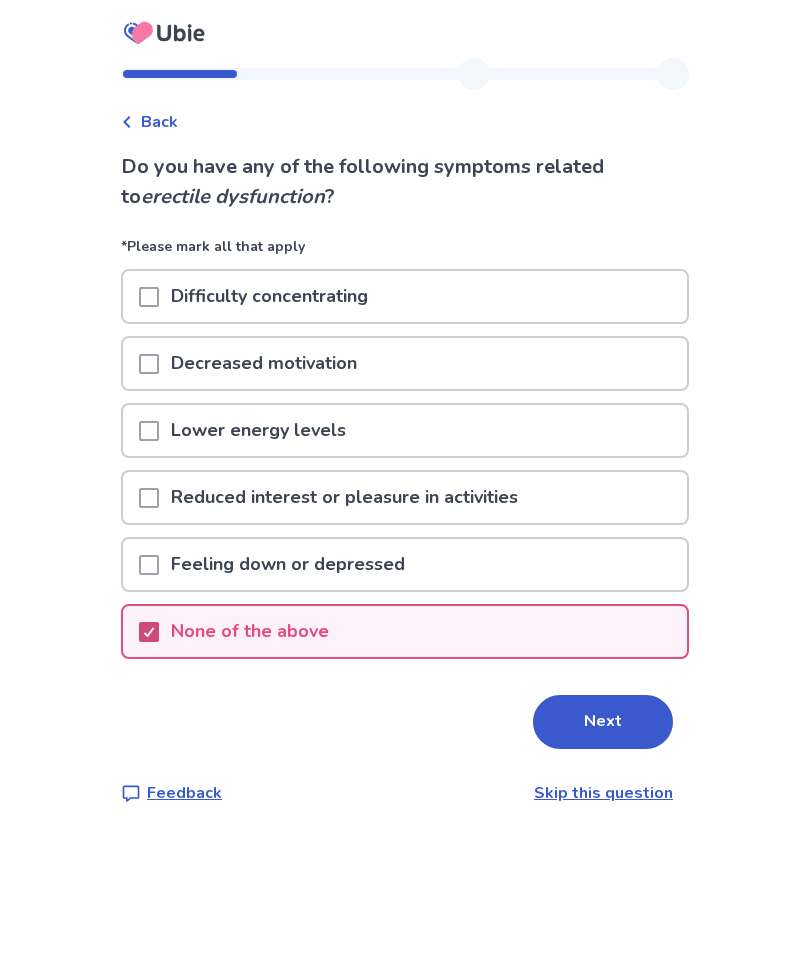 click on "Next" at bounding box center (603, 722) 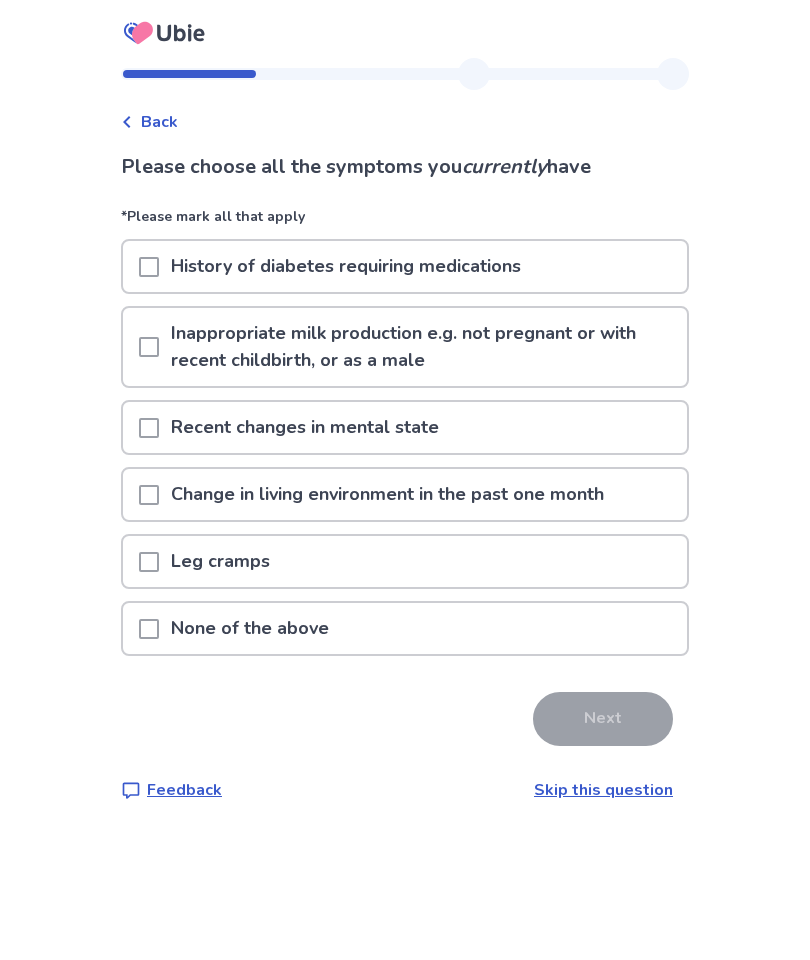 click on "Back Please choose all the symptoms you  currently  have *Please mark all that apply History of diabetes requiring medications Inappropriate milk production e.g. not pregnant or with recent childbirth, or as a male Recent changes in mental state Change in living environment in the past one month Leg cramps None of the above Next Feedback Skip this question" at bounding box center (405, 480) 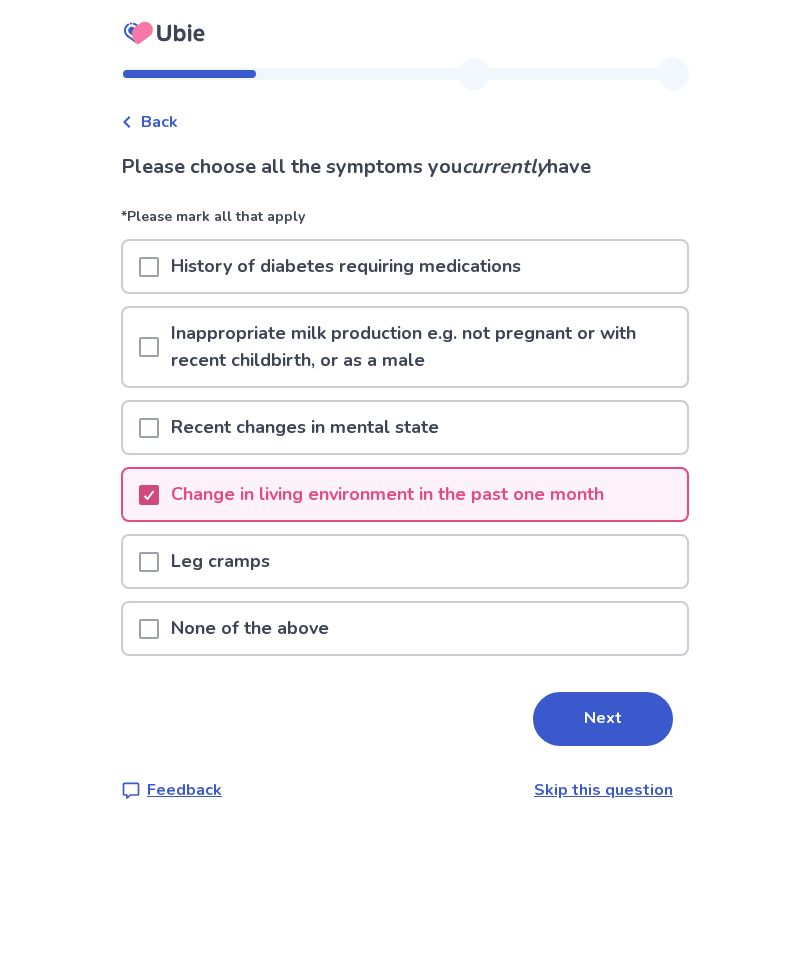 click on "Next" at bounding box center (603, 719) 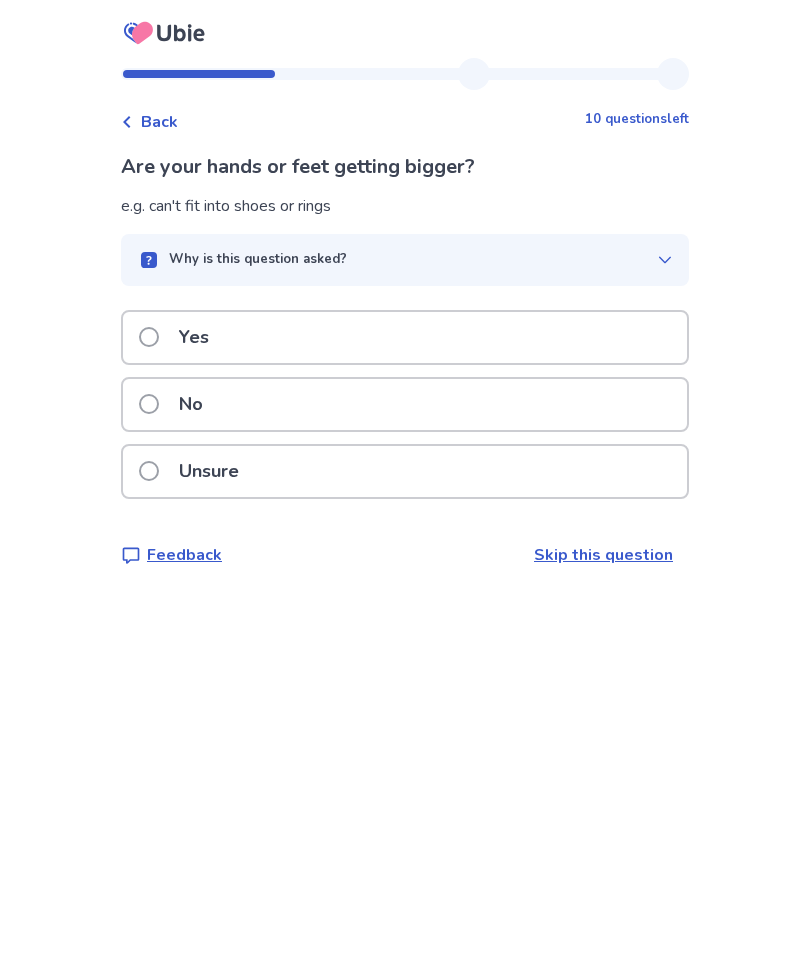 click at bounding box center (149, 404) 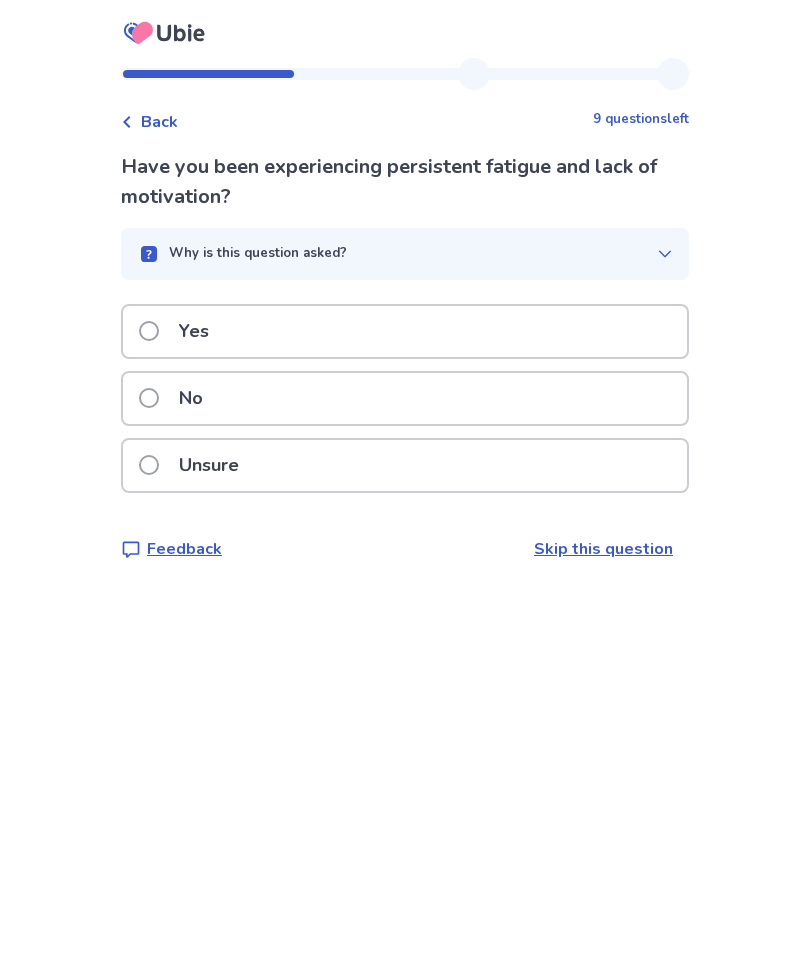 click at bounding box center [149, 398] 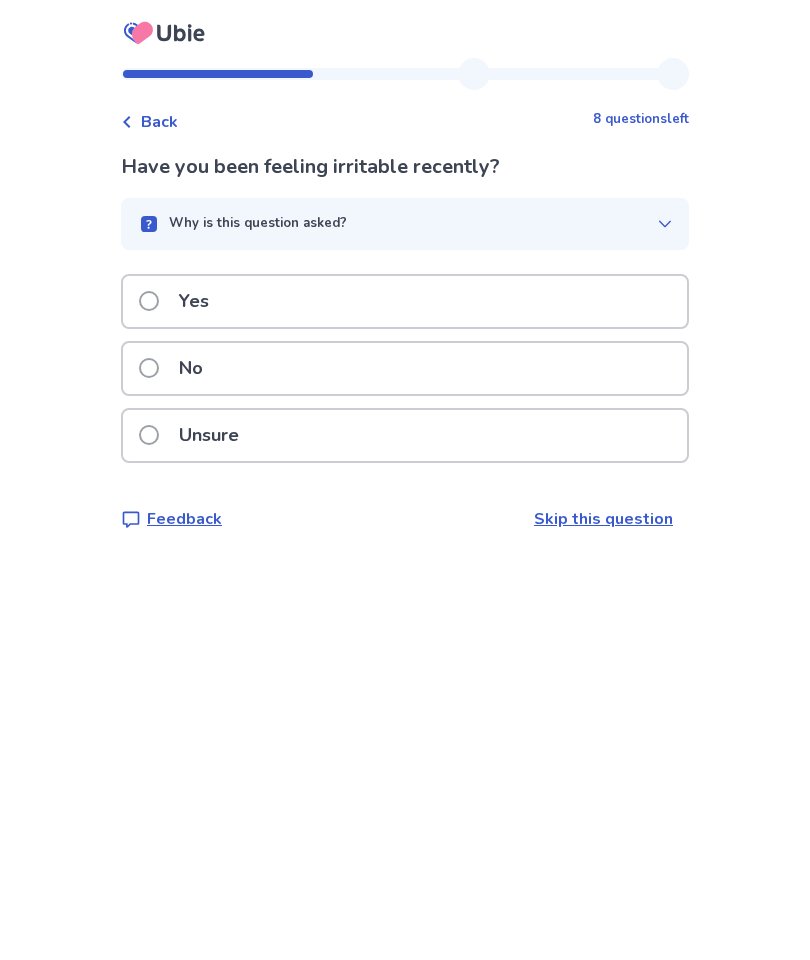 click at bounding box center [149, 368] 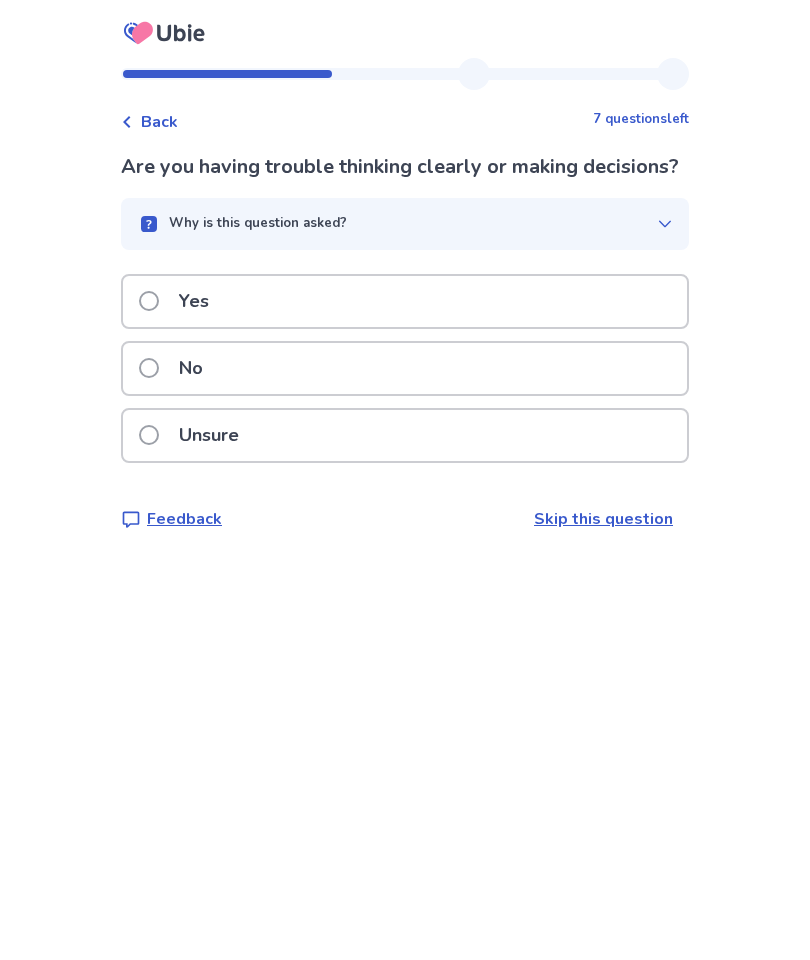 click at bounding box center (149, 368) 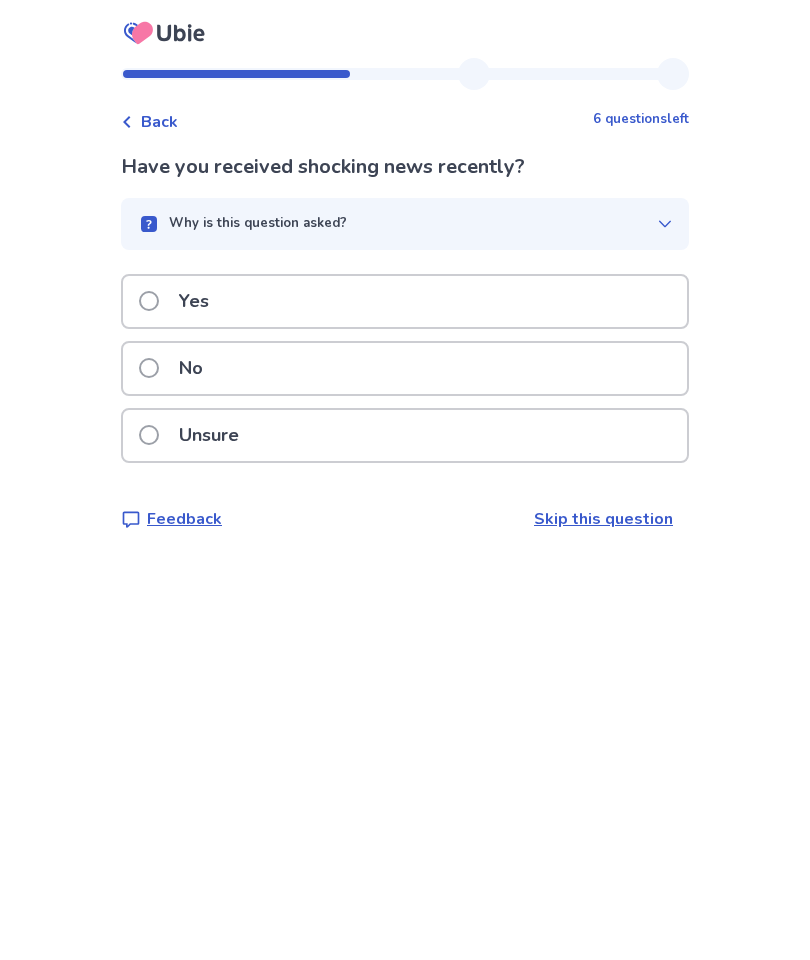 click at bounding box center (149, 301) 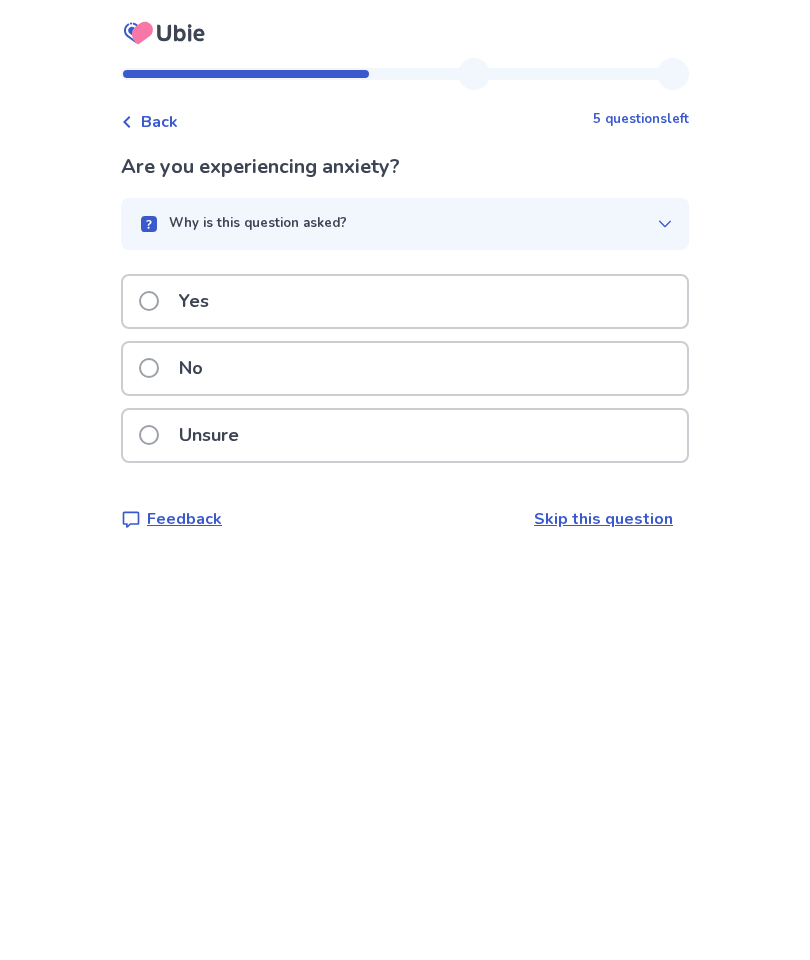 click at bounding box center [149, 368] 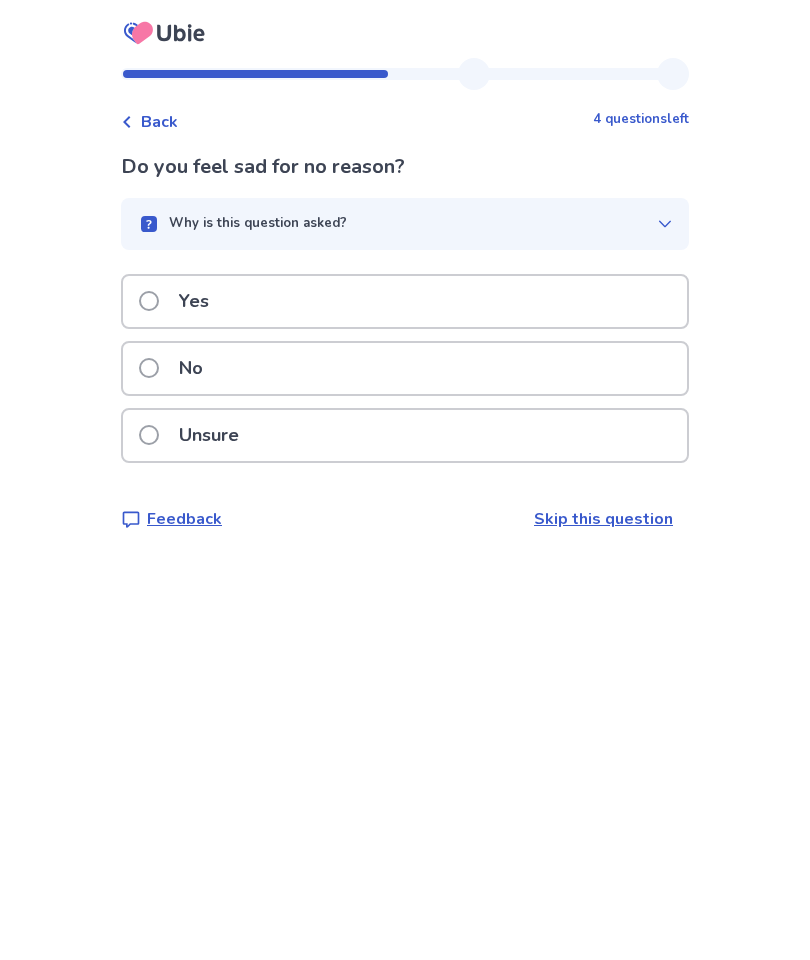click at bounding box center (149, 368) 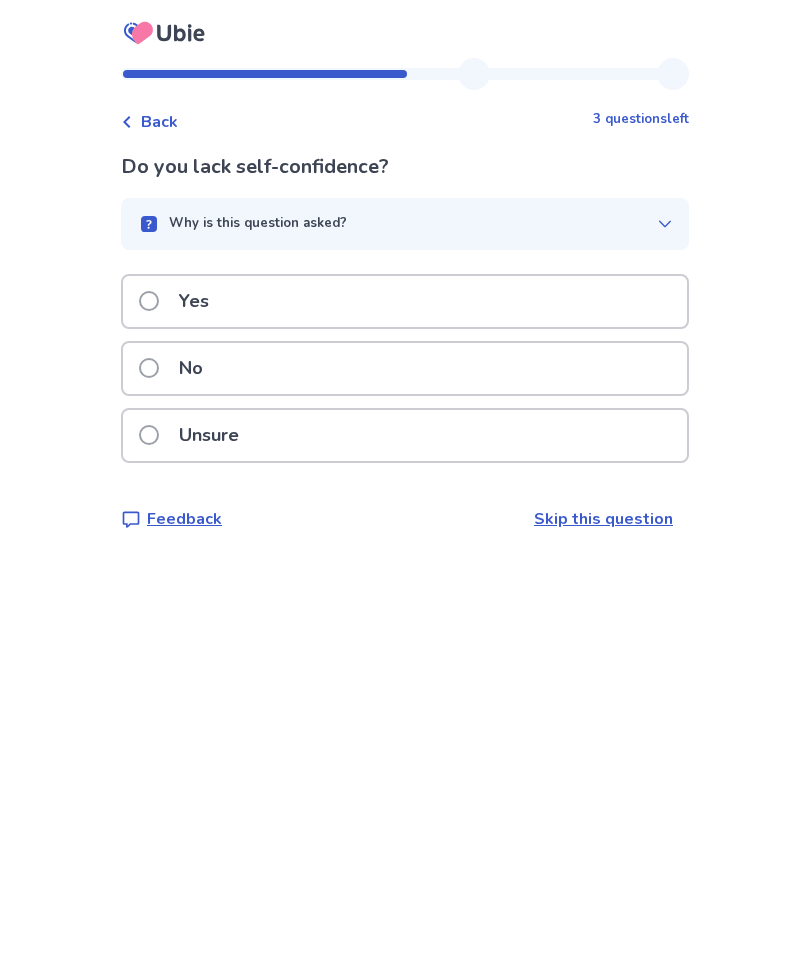 click at bounding box center [149, 368] 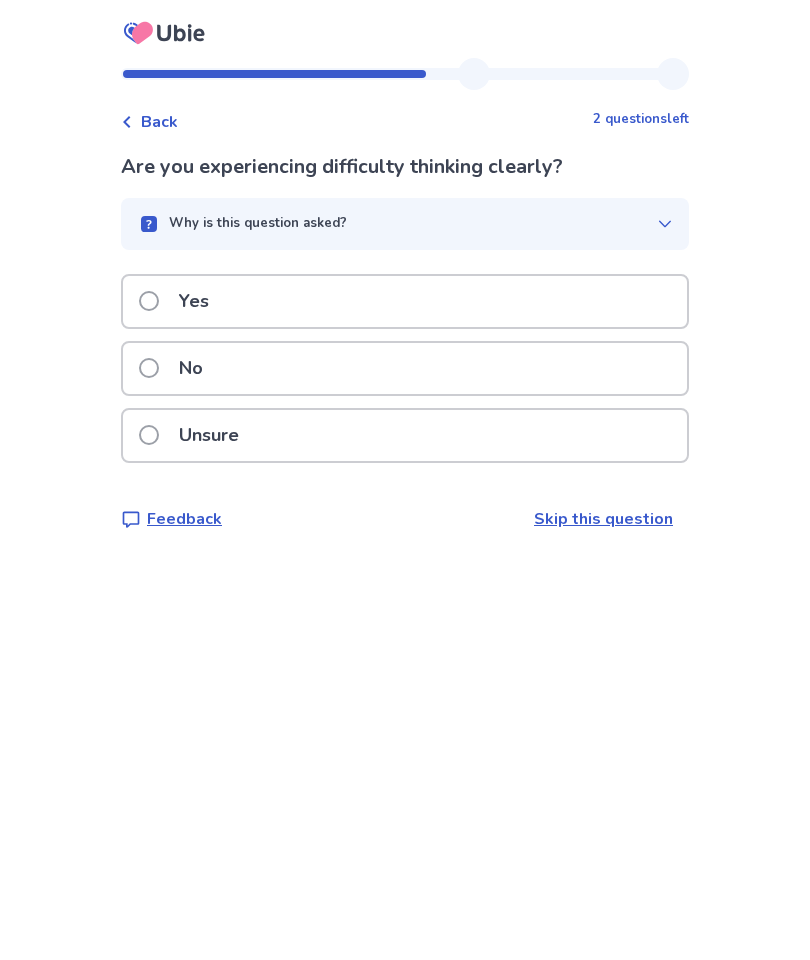 click on "No" at bounding box center [177, 368] 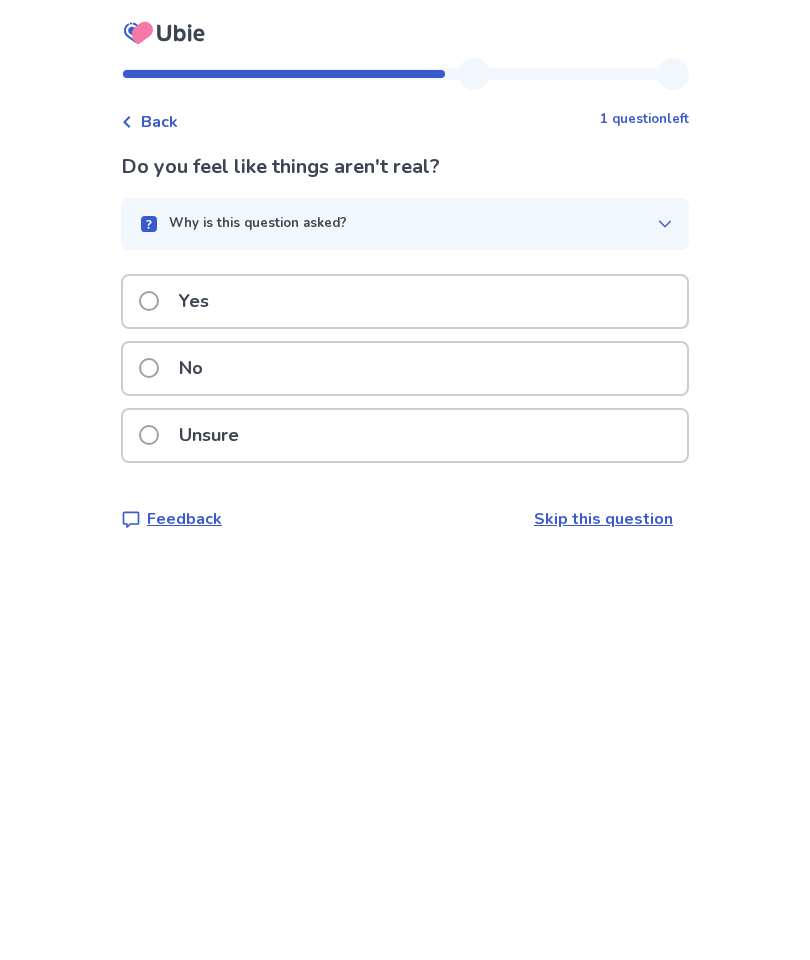 click on "No" at bounding box center (177, 368) 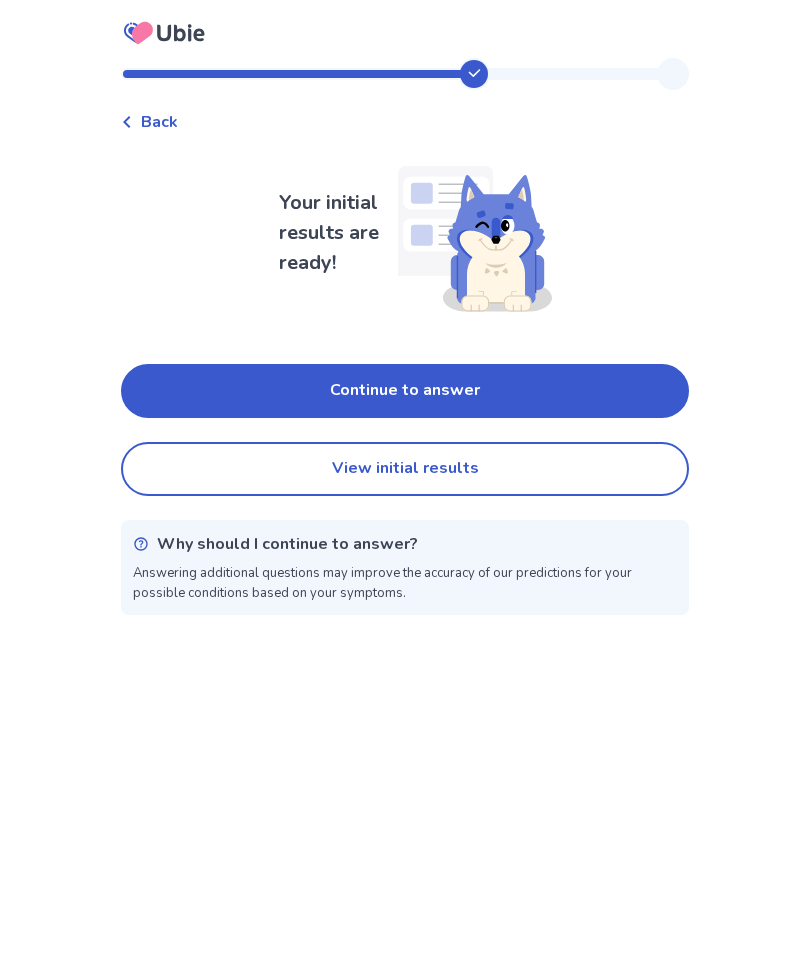 click on "View initial results" at bounding box center (405, 469) 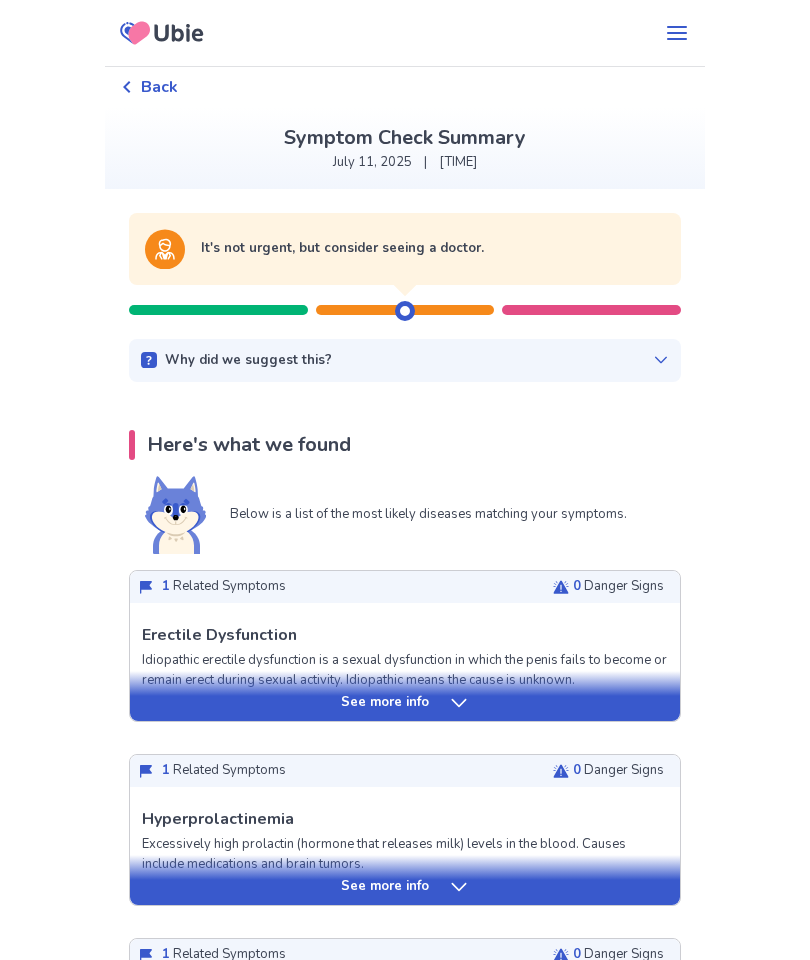 click on "See more info" at bounding box center (385, 703) 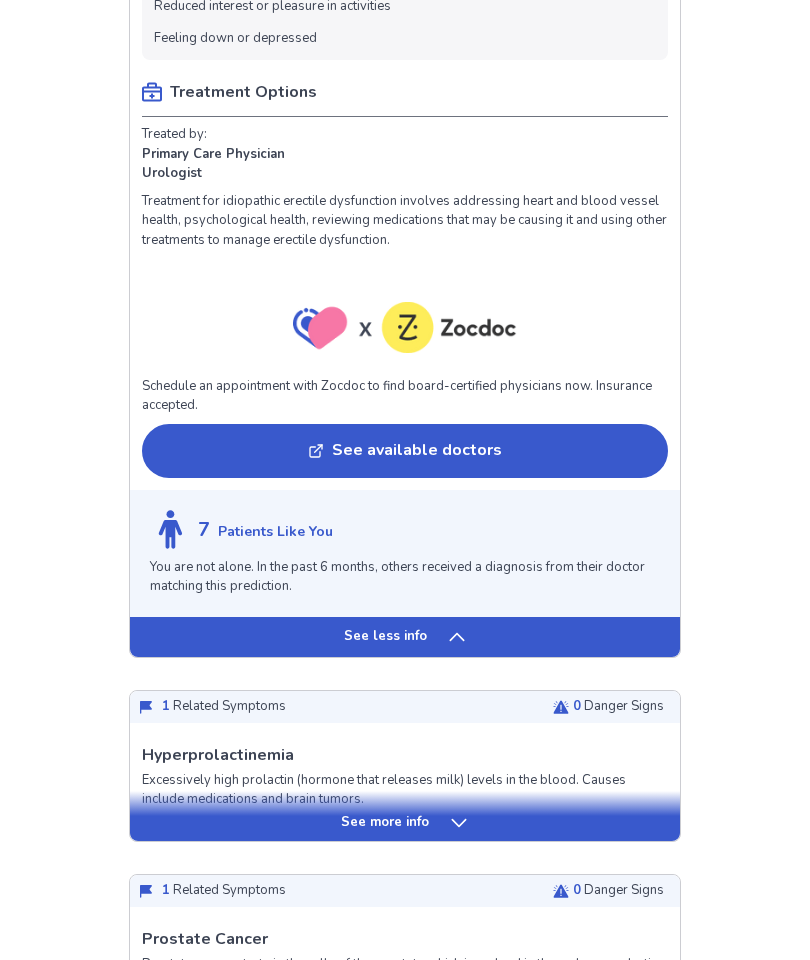 scroll, scrollTop: 940, scrollLeft: 0, axis: vertical 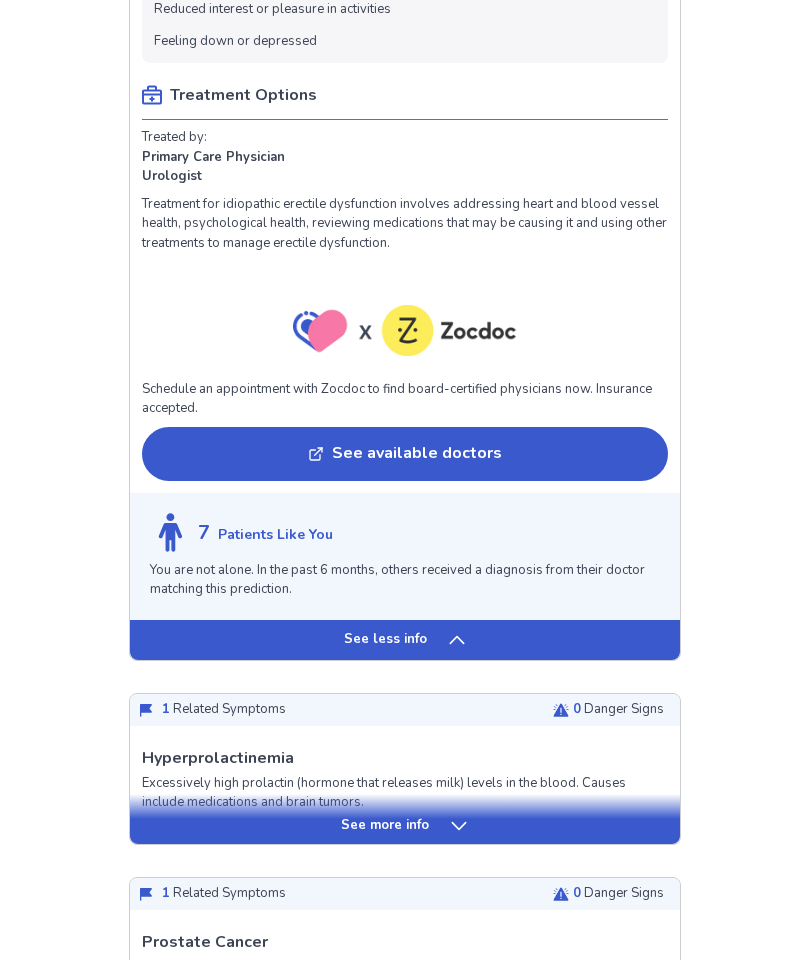 click 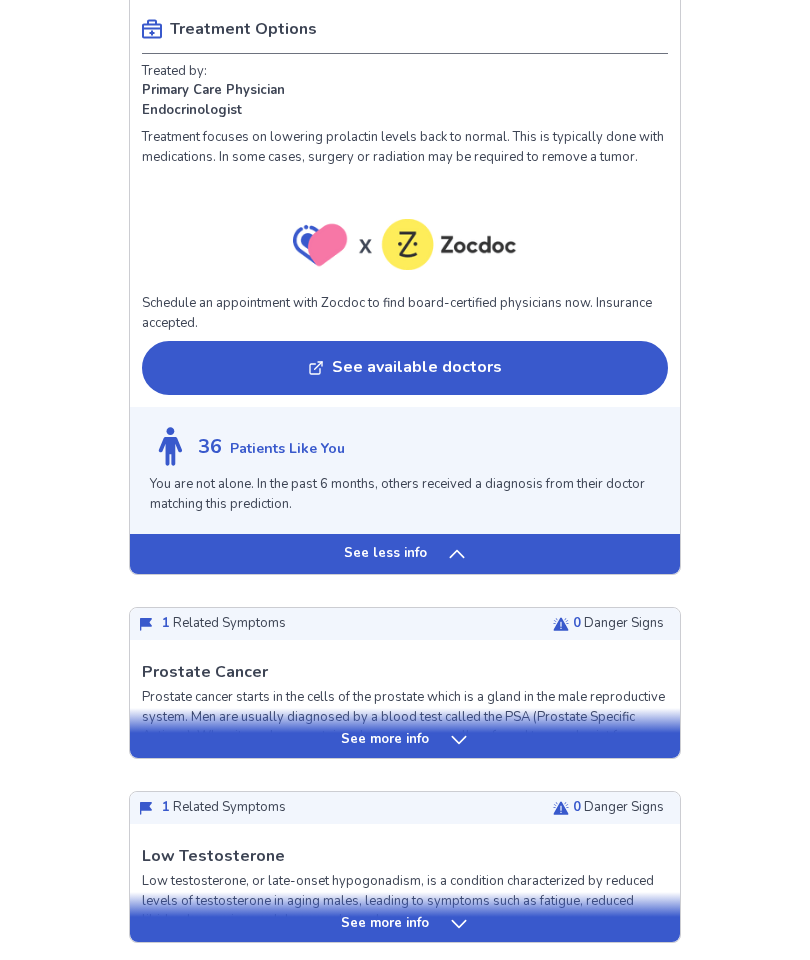 scroll, scrollTop: 2206, scrollLeft: 0, axis: vertical 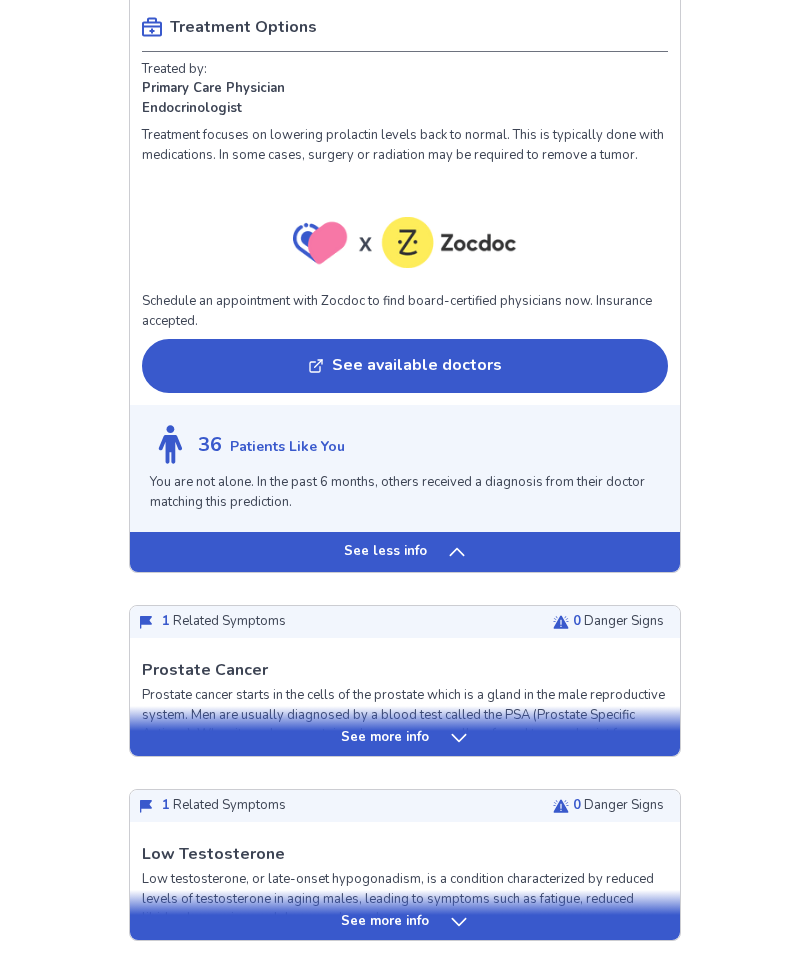 click on "See more info" at bounding box center [405, 739] 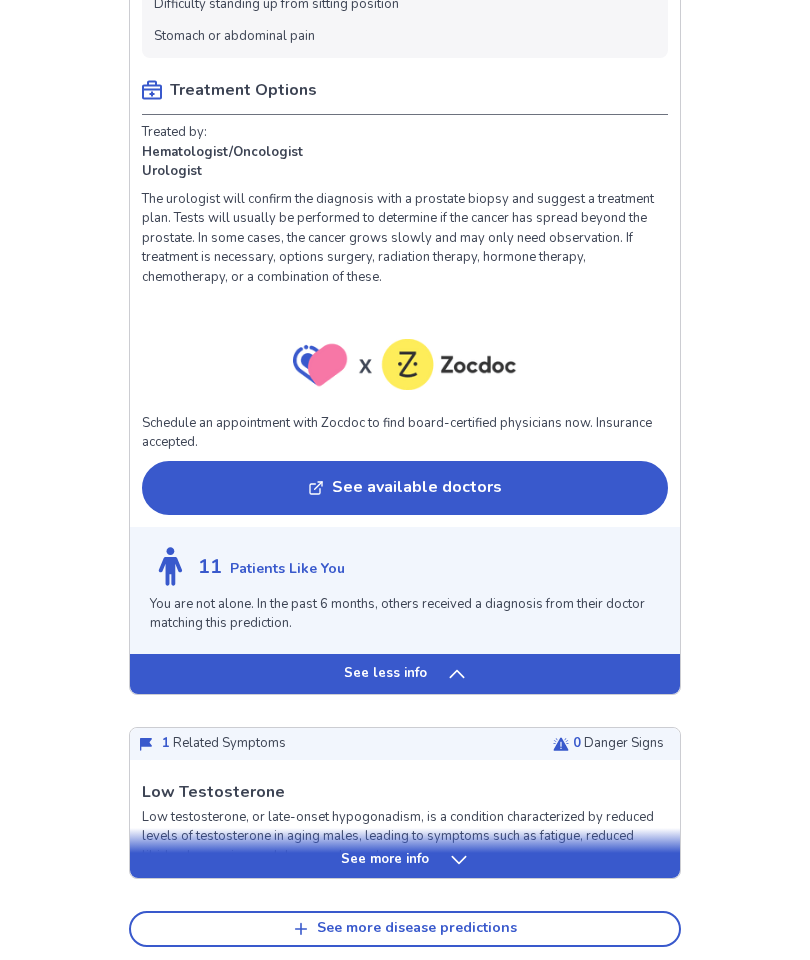 scroll, scrollTop: 3488, scrollLeft: 0, axis: vertical 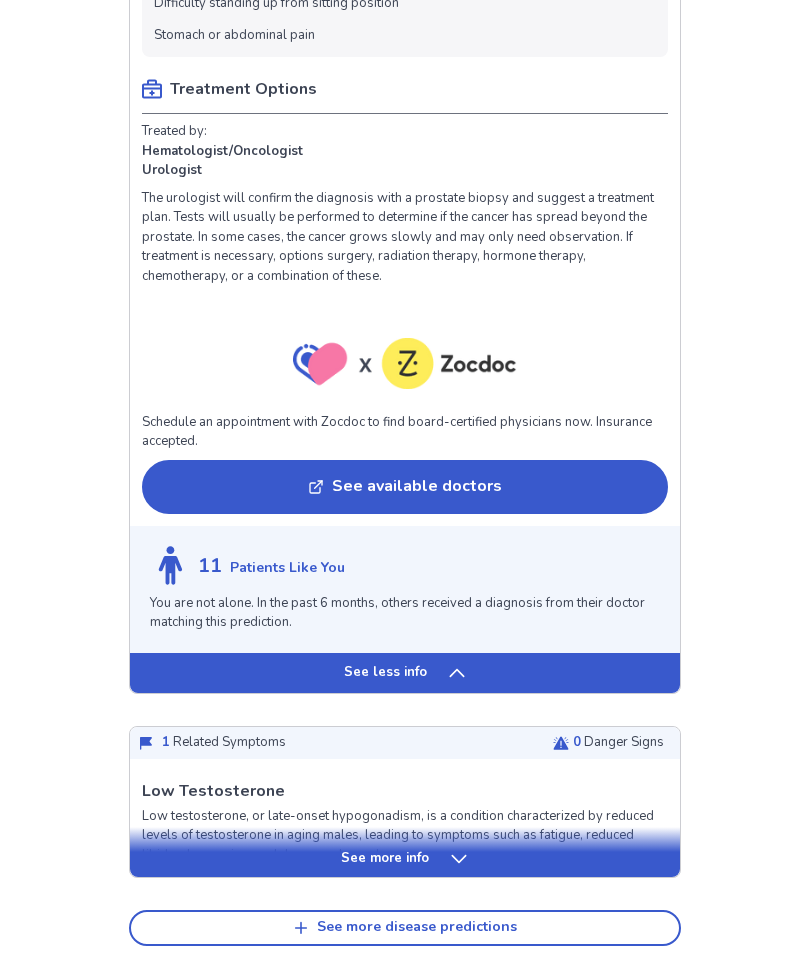 click 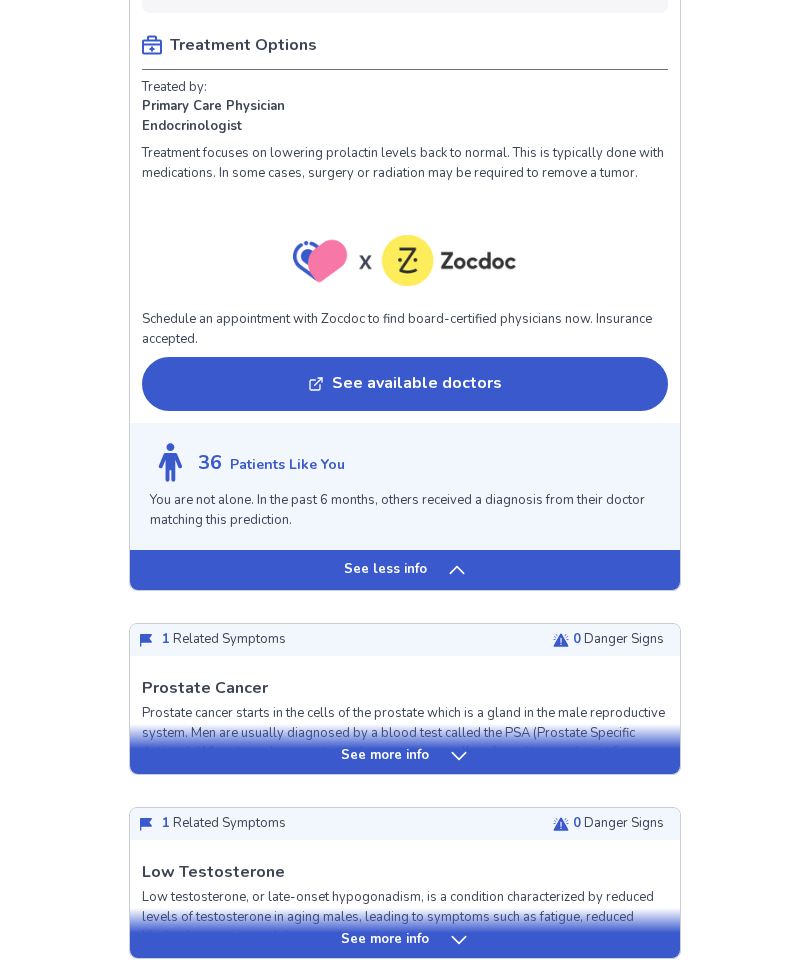 scroll, scrollTop: 2186, scrollLeft: 0, axis: vertical 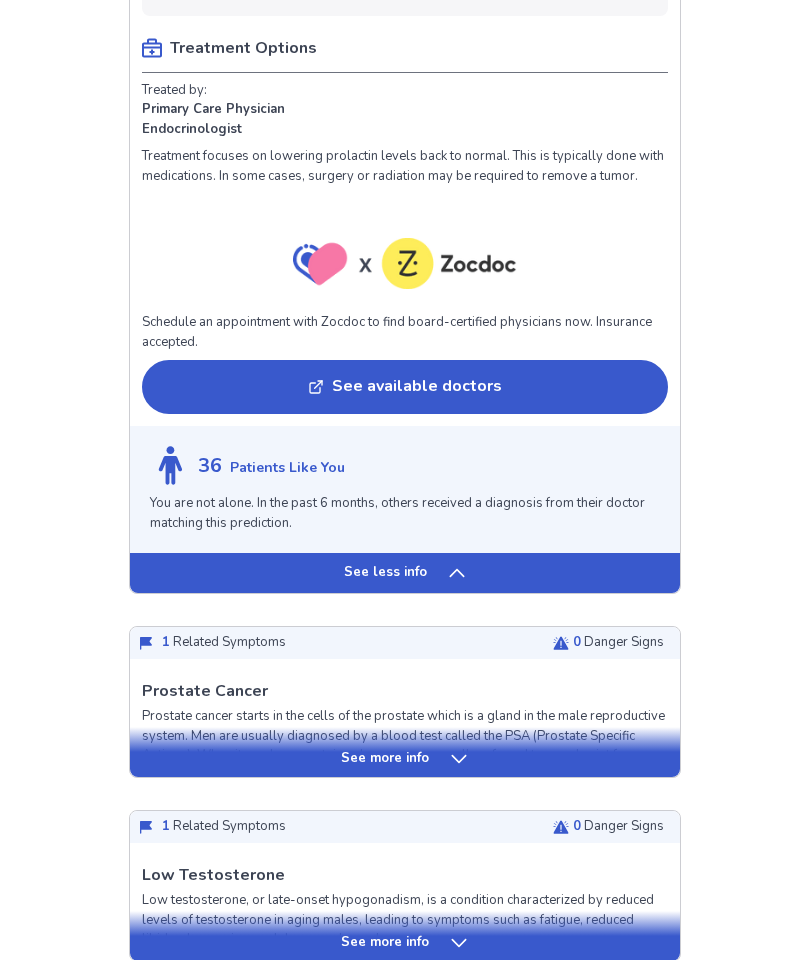 click 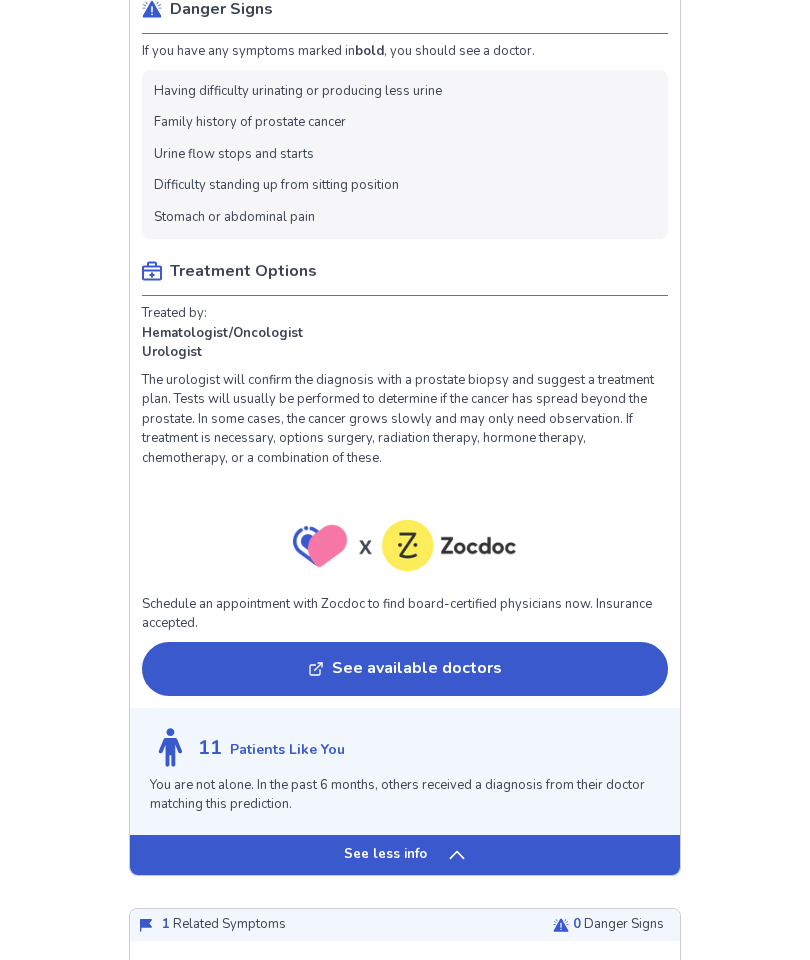 scroll, scrollTop: 3313, scrollLeft: 0, axis: vertical 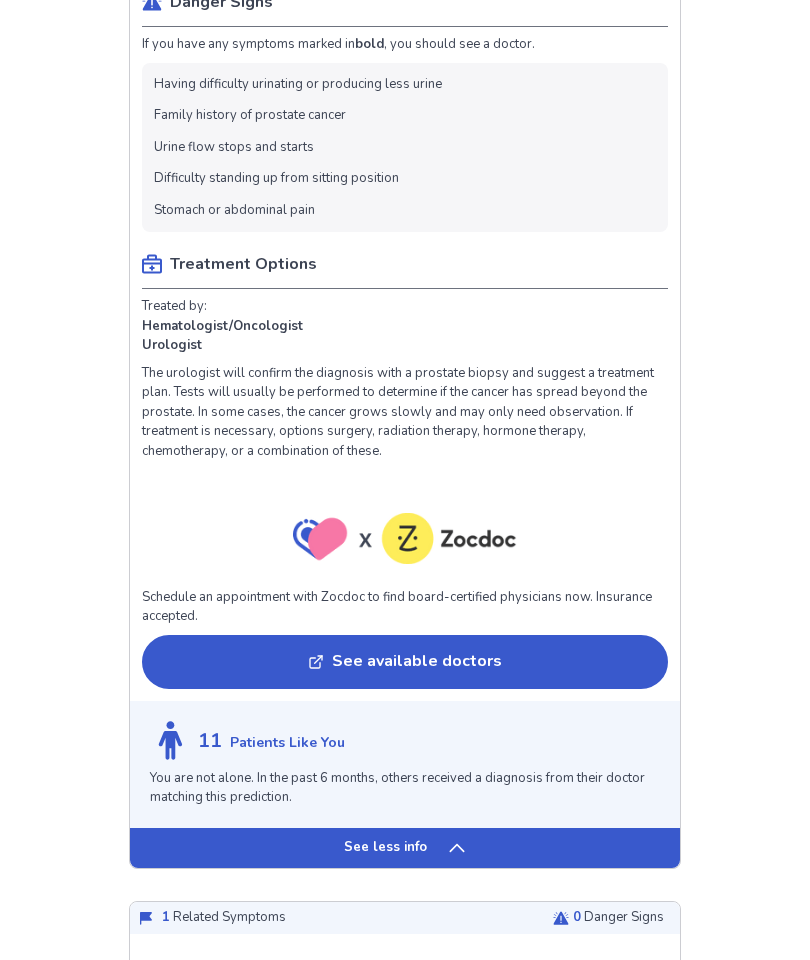 click on "See available doctors" at bounding box center (405, 663) 